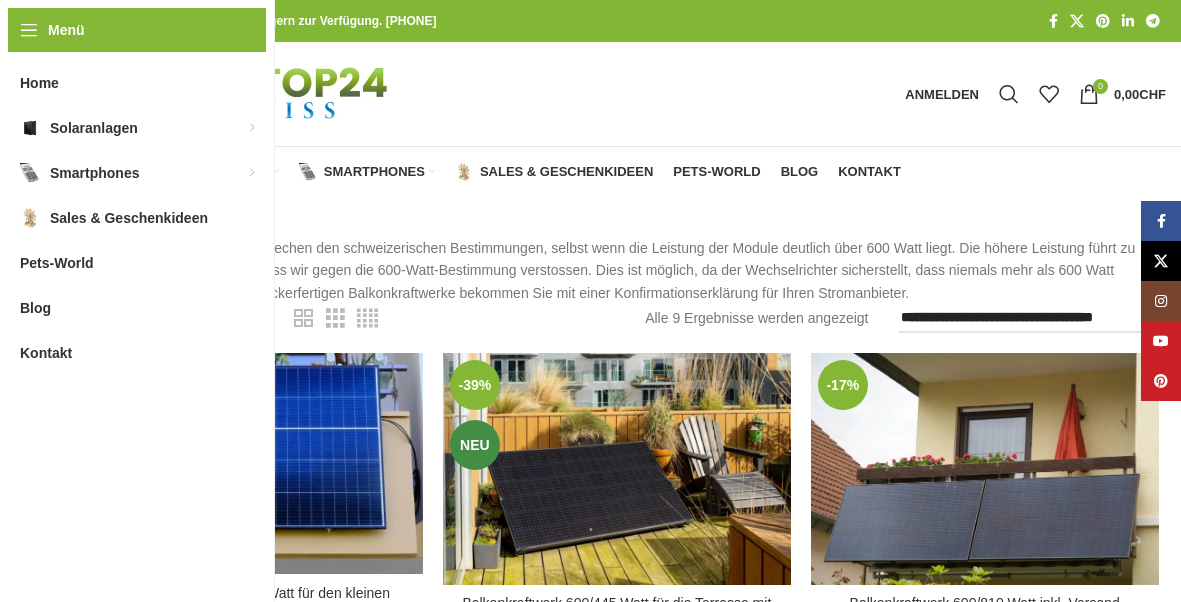 scroll, scrollTop: 0, scrollLeft: 0, axis: both 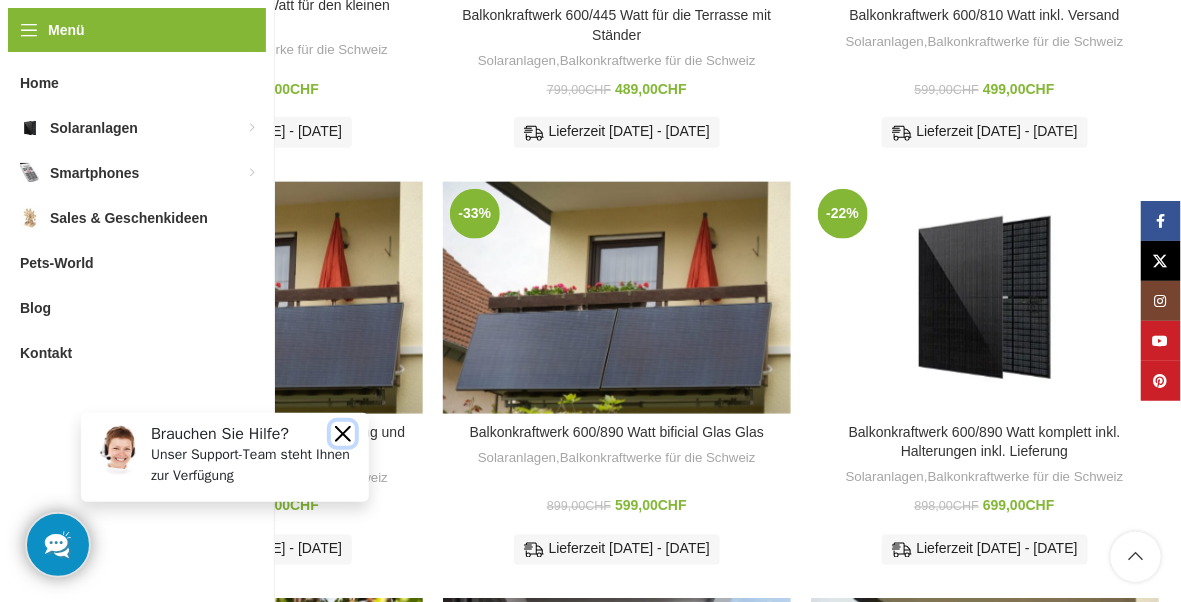 click at bounding box center (342, 433) 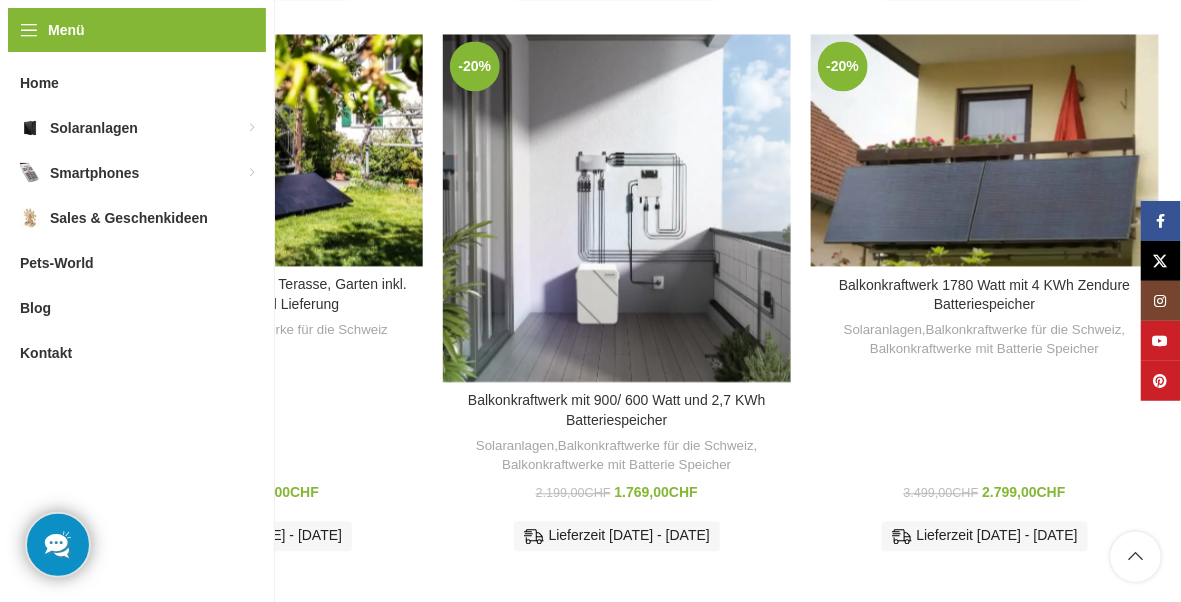 scroll, scrollTop: 1145, scrollLeft: 0, axis: vertical 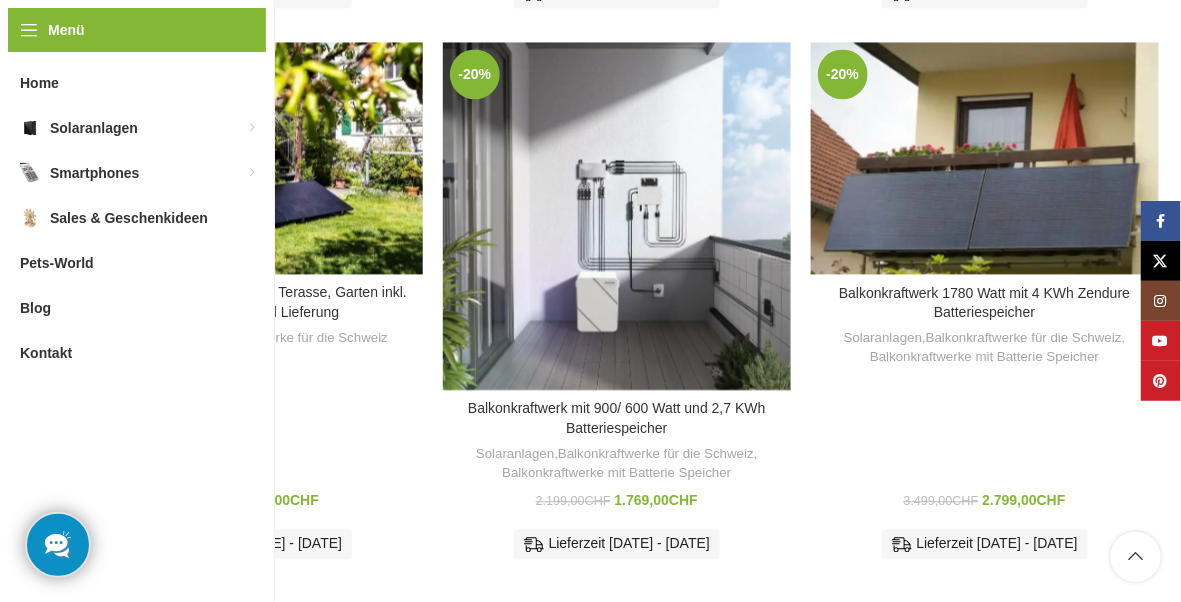click on "Balkonkraftwerke für die Schweiz" at bounding box center [1024, 338] 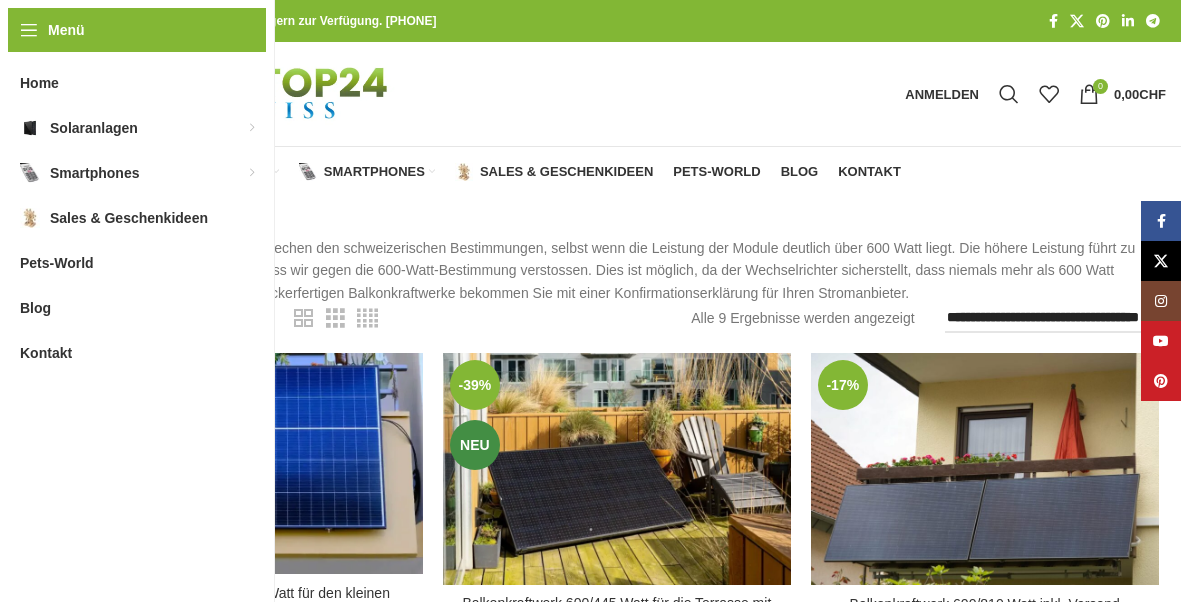 scroll, scrollTop: 0, scrollLeft: 0, axis: both 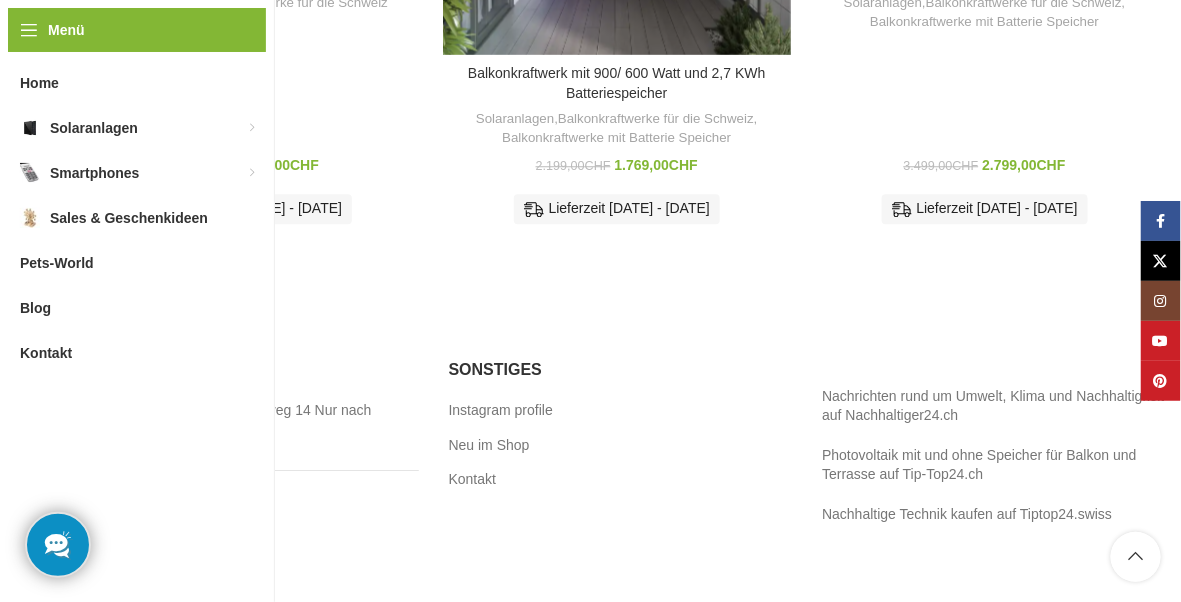 click on "Photovoltaik mit und ohne Speicher für Balkon und Terrasse auf Tip-Top24.ch" at bounding box center [979, 465] 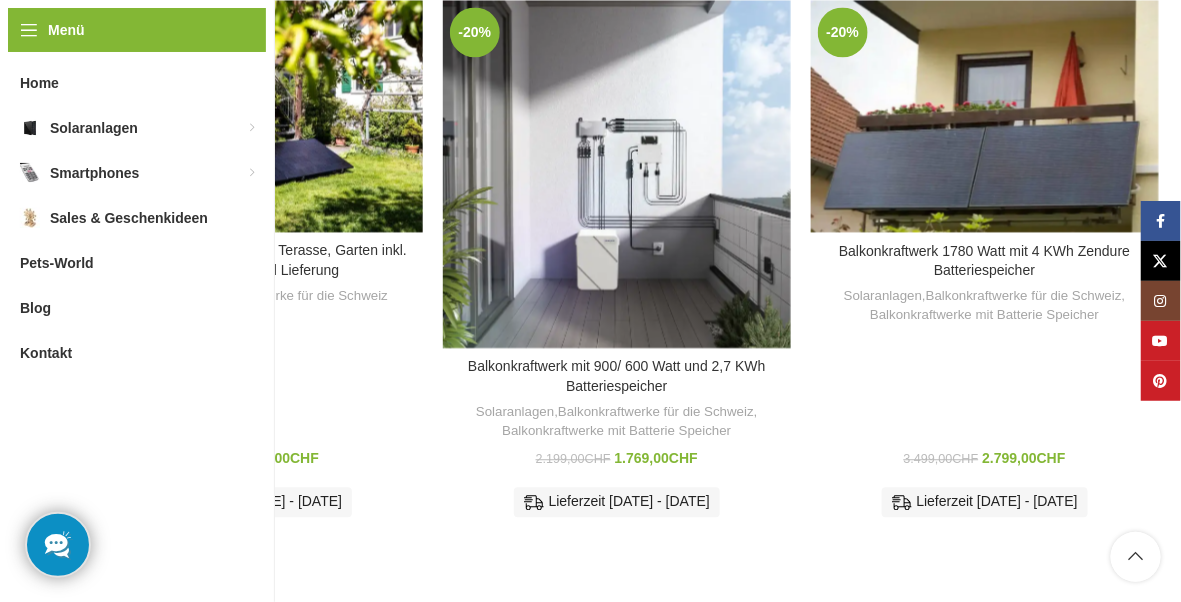scroll, scrollTop: 1174, scrollLeft: 0, axis: vertical 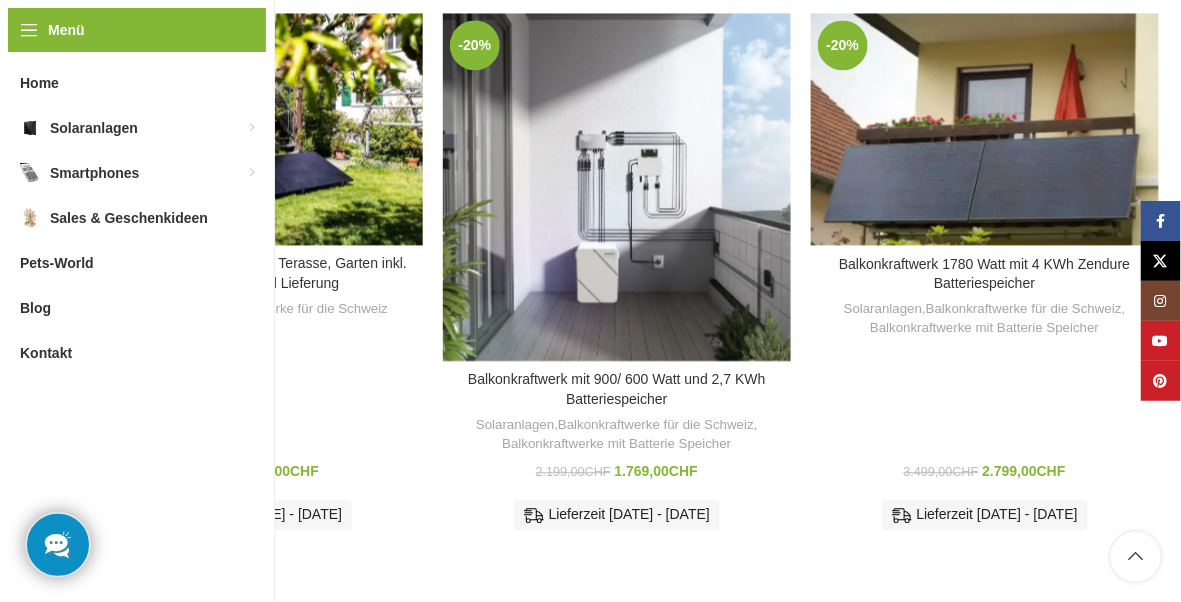 click at bounding box center (985, 129) 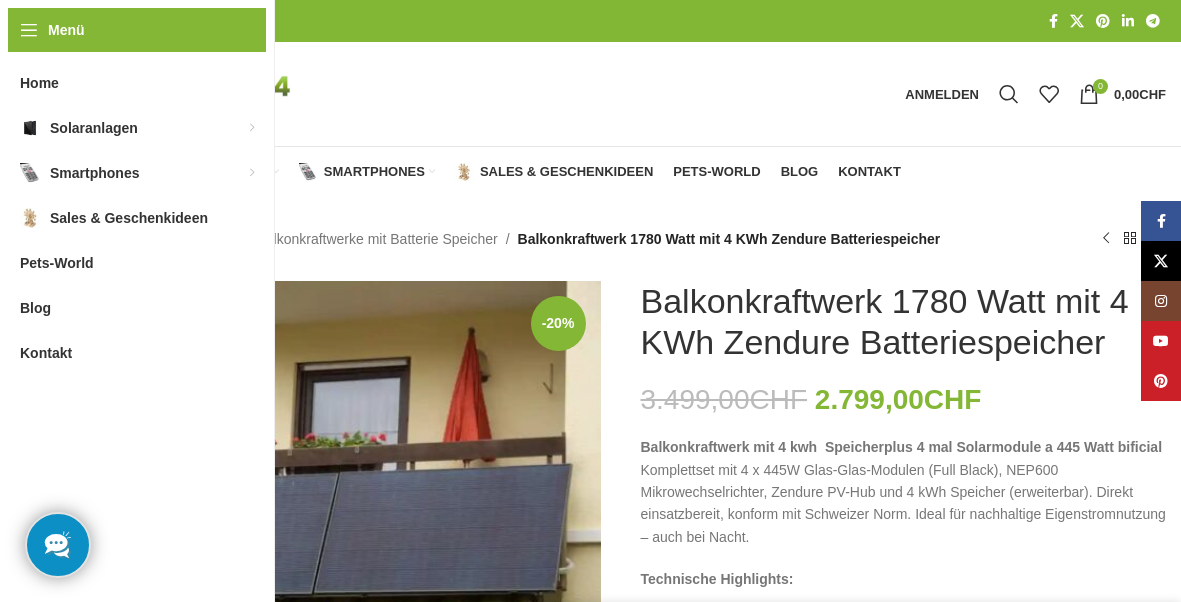 scroll, scrollTop: 0, scrollLeft: 0, axis: both 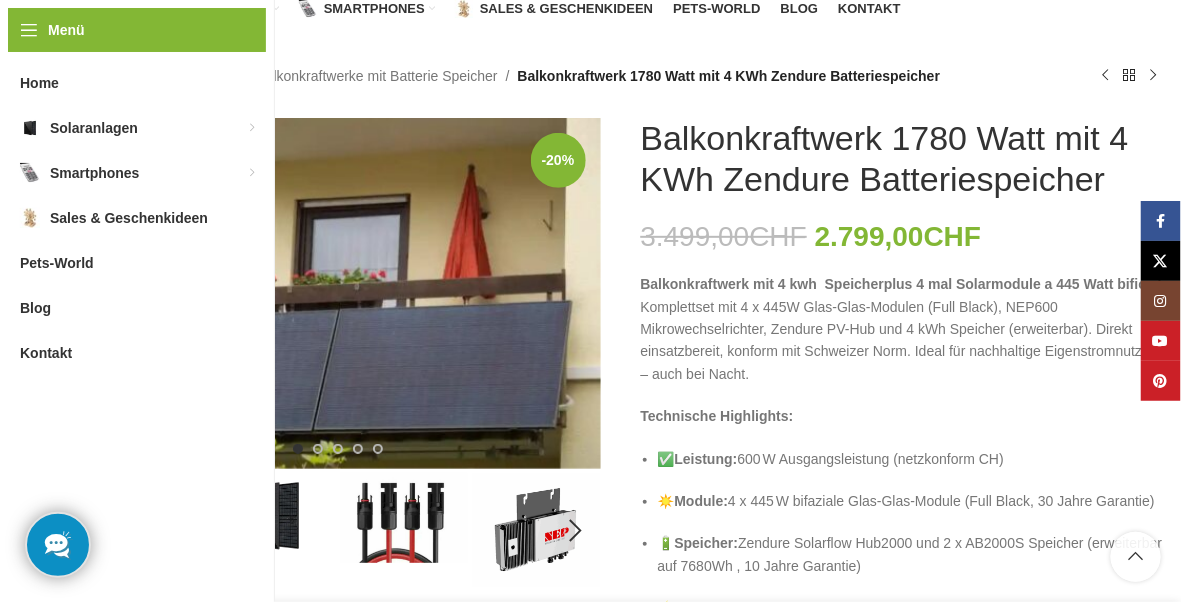 click on "🔋  Speicher:  Zendure Solarflow Hub2000 und 2 x AB2000S Speicher (erweiterbar auf 7680Wh , 10 Jahre Garantie)" at bounding box center [912, 554] 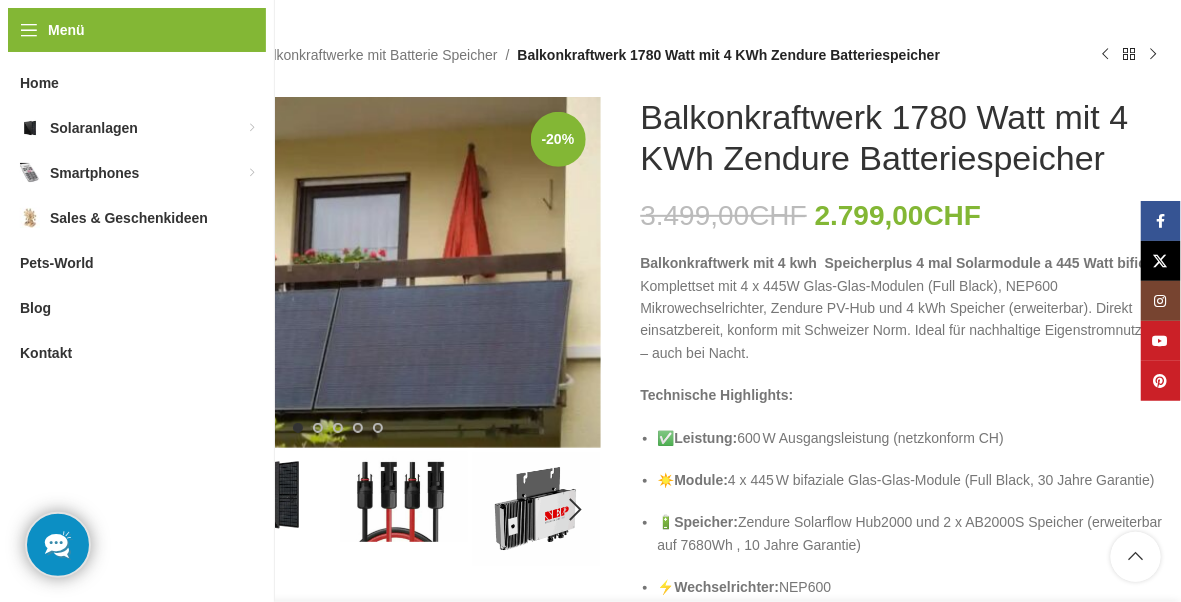 scroll, scrollTop: 139, scrollLeft: 0, axis: vertical 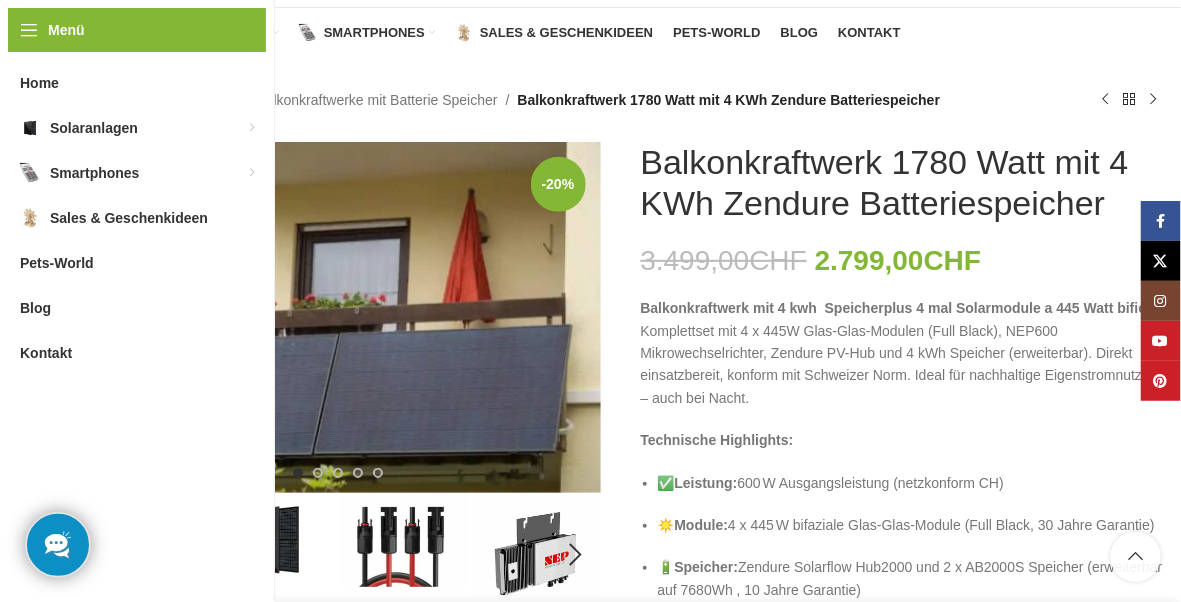 click on "Balkonkraftwerke mit Batterie Speicher" at bounding box center [376, 100] 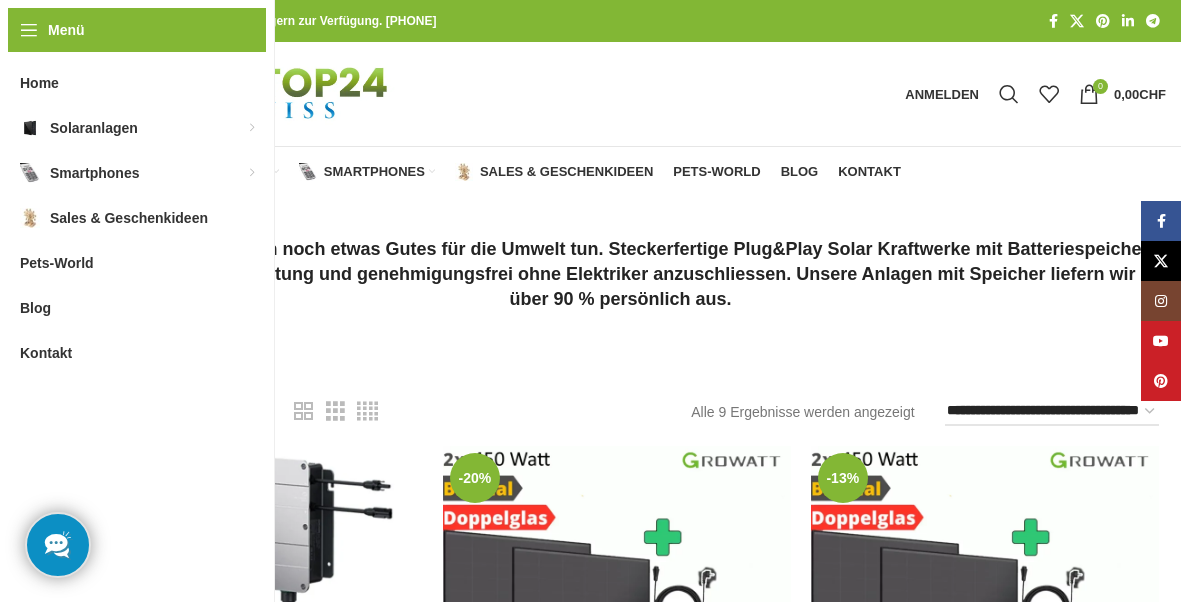scroll, scrollTop: 0, scrollLeft: 0, axis: both 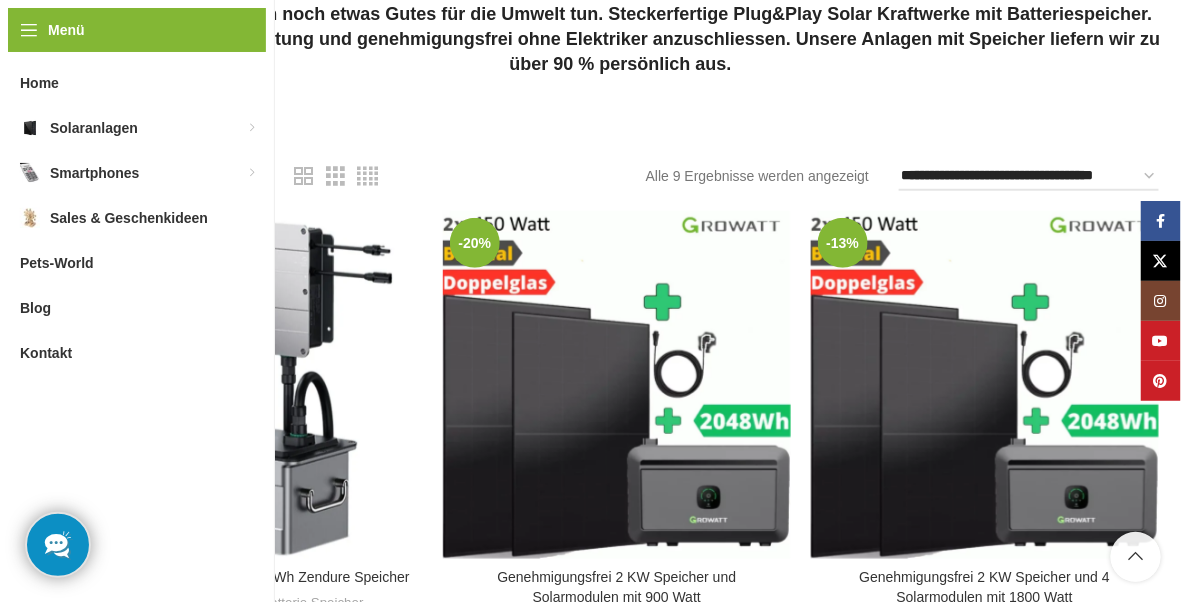 click at bounding box center [220, 385] 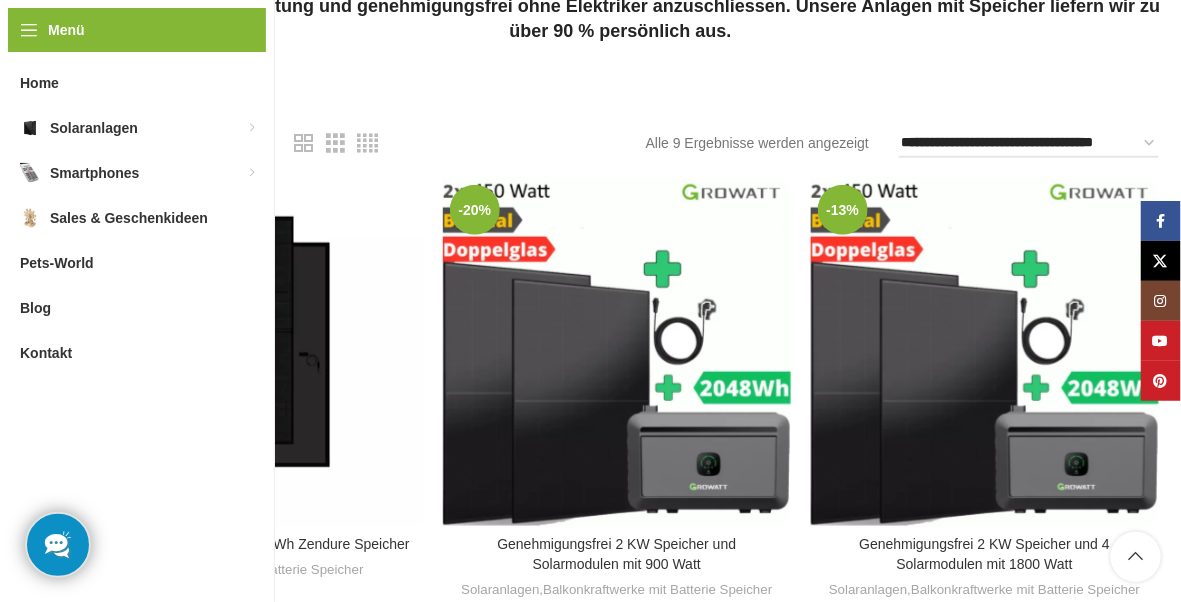 scroll, scrollTop: 299, scrollLeft: 0, axis: vertical 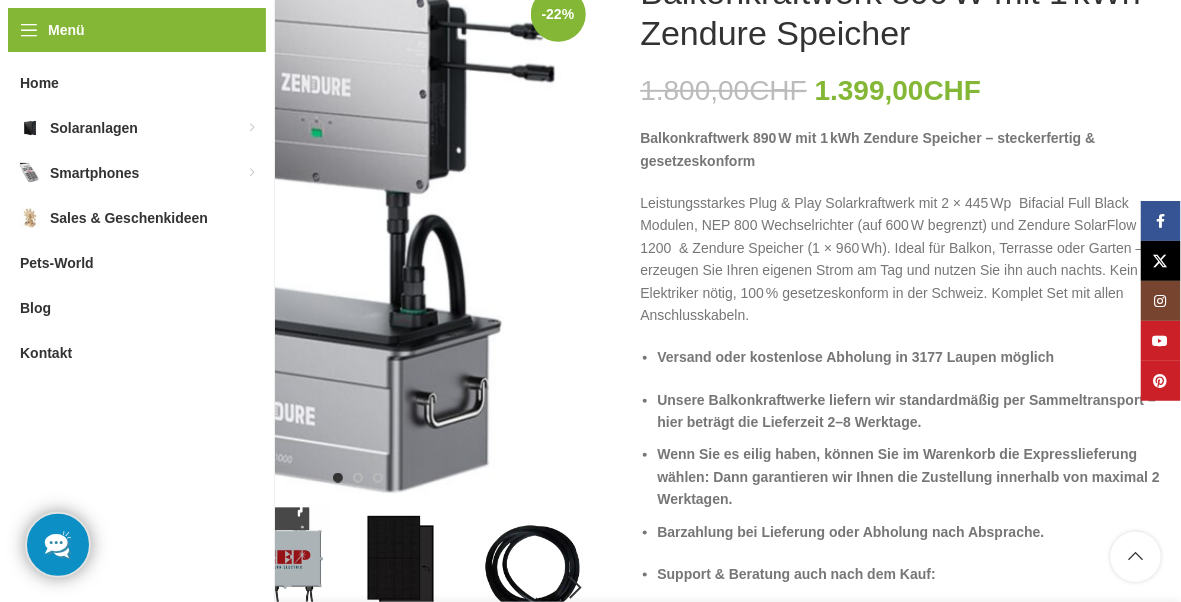 click at bounding box center (338, 235) 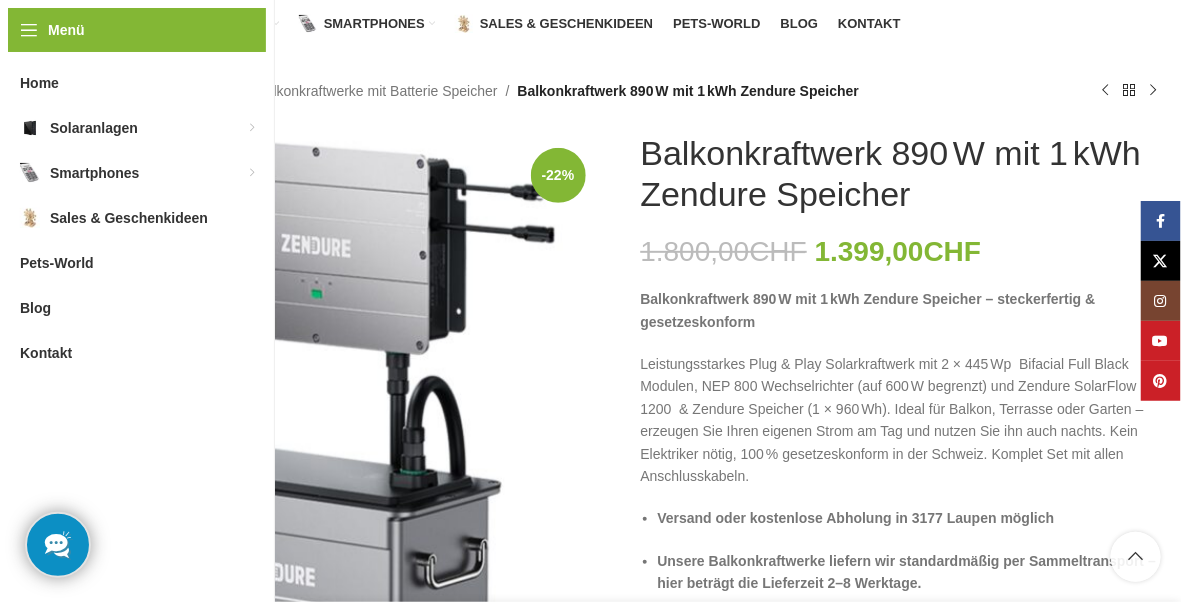 scroll, scrollTop: 150, scrollLeft: 0, axis: vertical 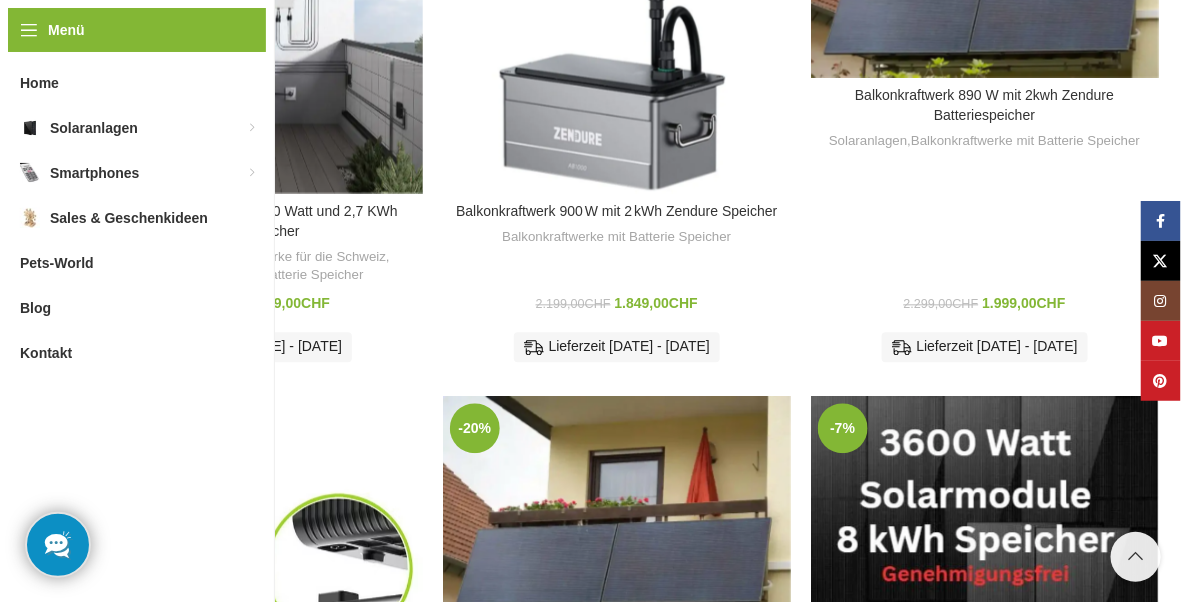 click on "Menü					 Home Solaranlagen Balkonkraftwerke für die Schweiz Balkonkraftwerke mit Batterie Speicher Photovoltaik Zubehör Kabel-Stecker-Zubehör Halter Ständer für Solarmodule Solarmodule Smartphones Volla Phones Entdecke die neue Freiheit ohne Google Smarthone Zubehör Fairphone 5 Nothing Phone (3a) – 128 GB • Schwarz Senioren-Telefon Shift Shift Support/FAQ Zubehör Sales & Geschenkideen Pets-World Blog Kontakt" at bounding box center [137, 301] 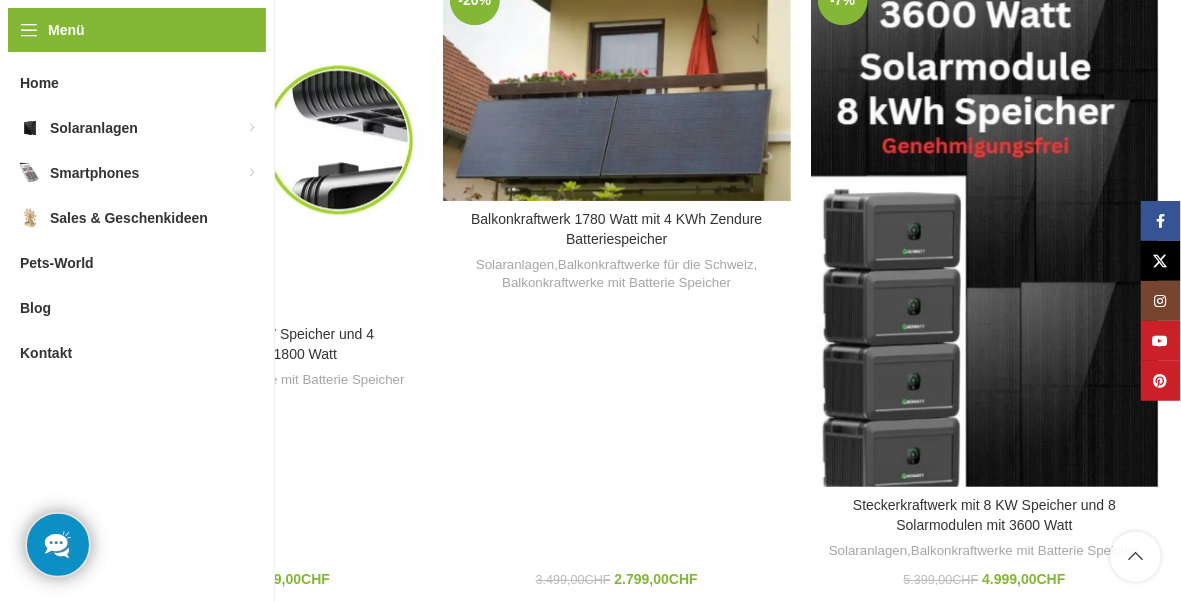 scroll, scrollTop: 1581, scrollLeft: 0, axis: vertical 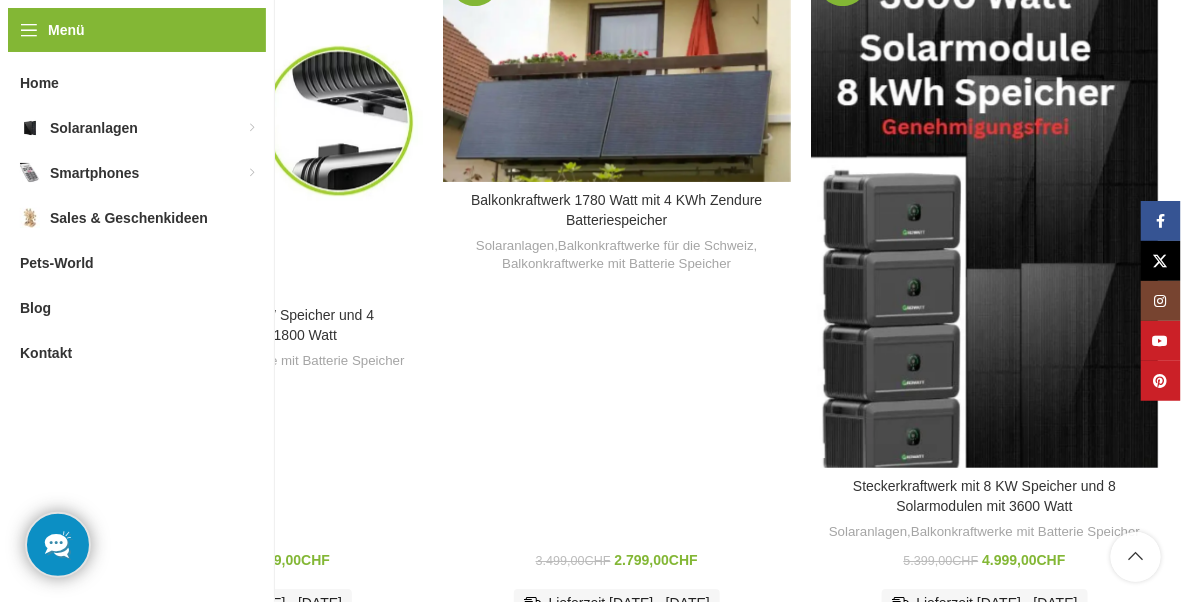 click at bounding box center (941, 208) 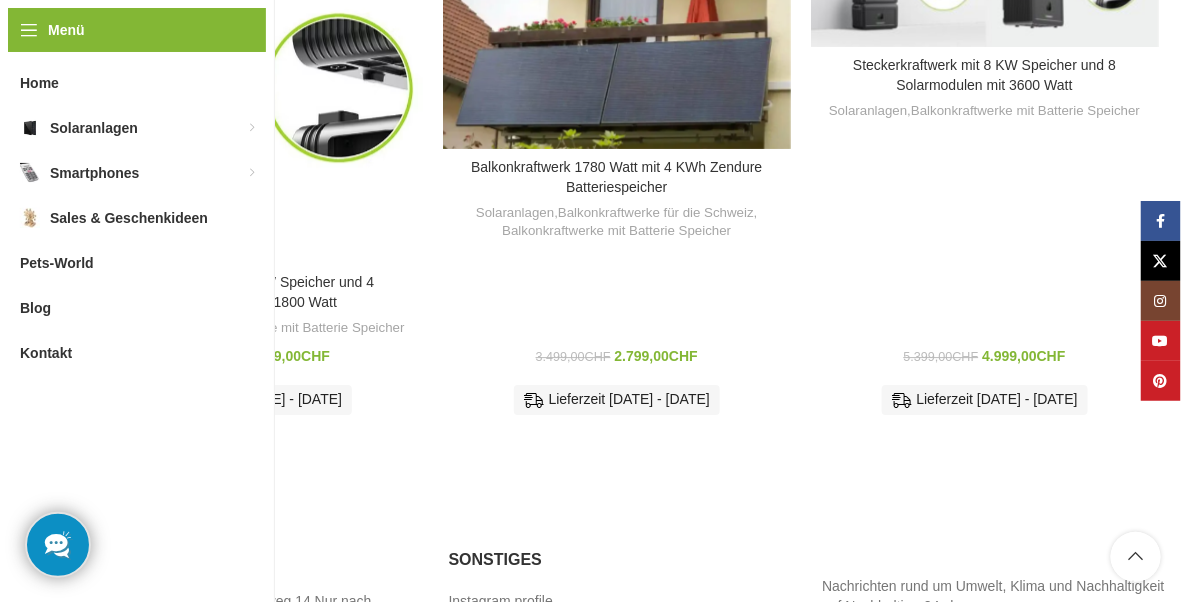 scroll, scrollTop: 1645, scrollLeft: 0, axis: vertical 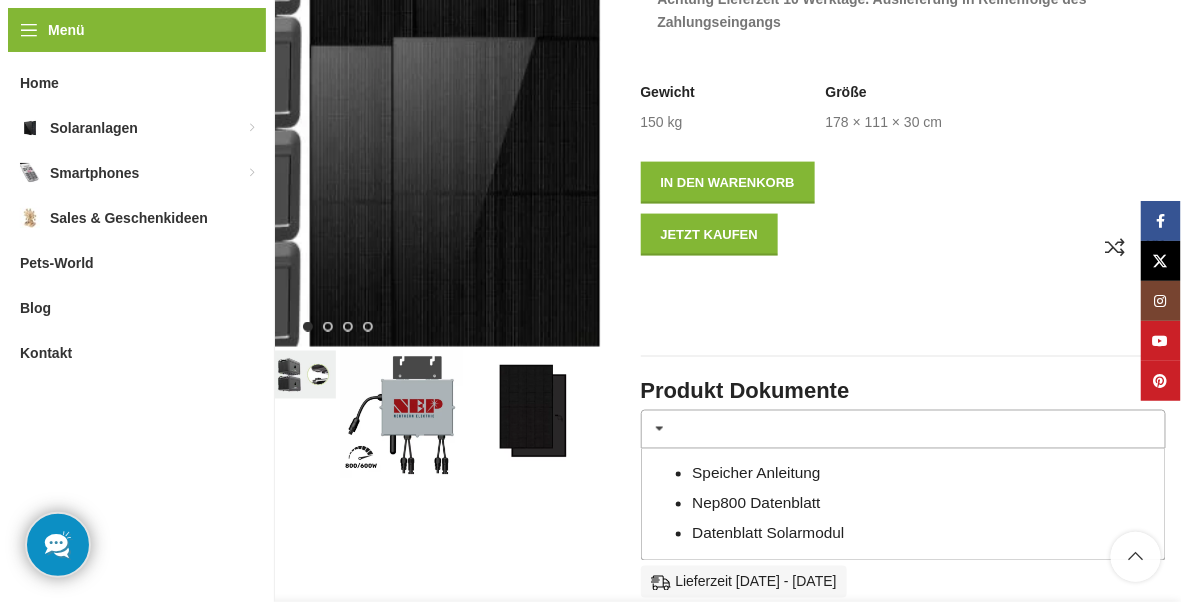 click on "-7%
Klick zum Vergrößern" at bounding box center (338, 1492) 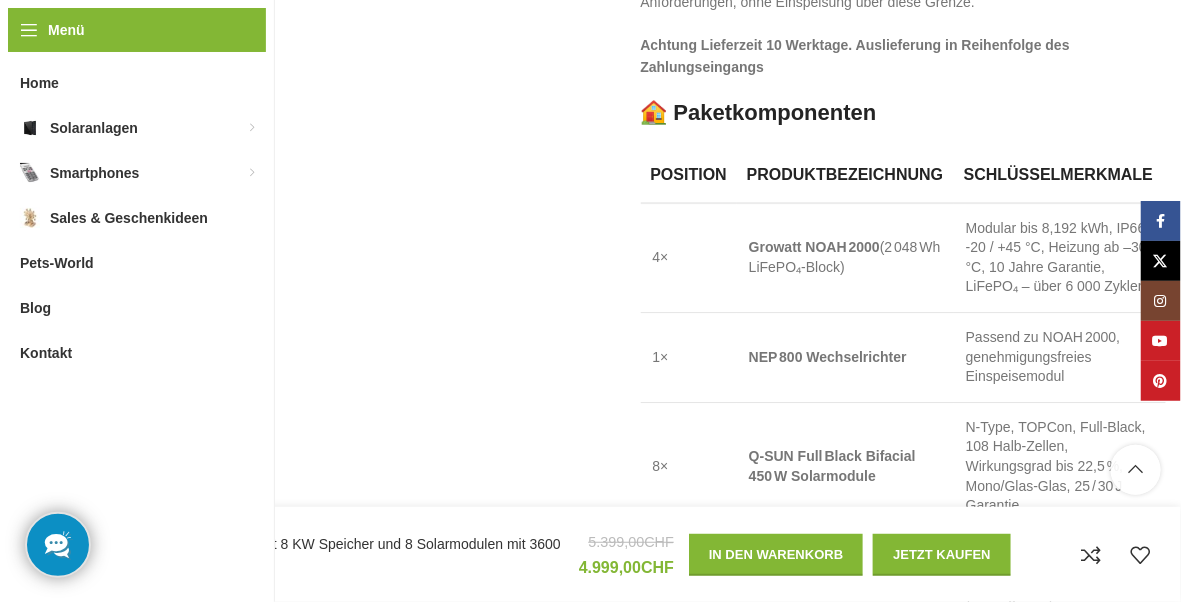 scroll, scrollTop: 1679, scrollLeft: 0, axis: vertical 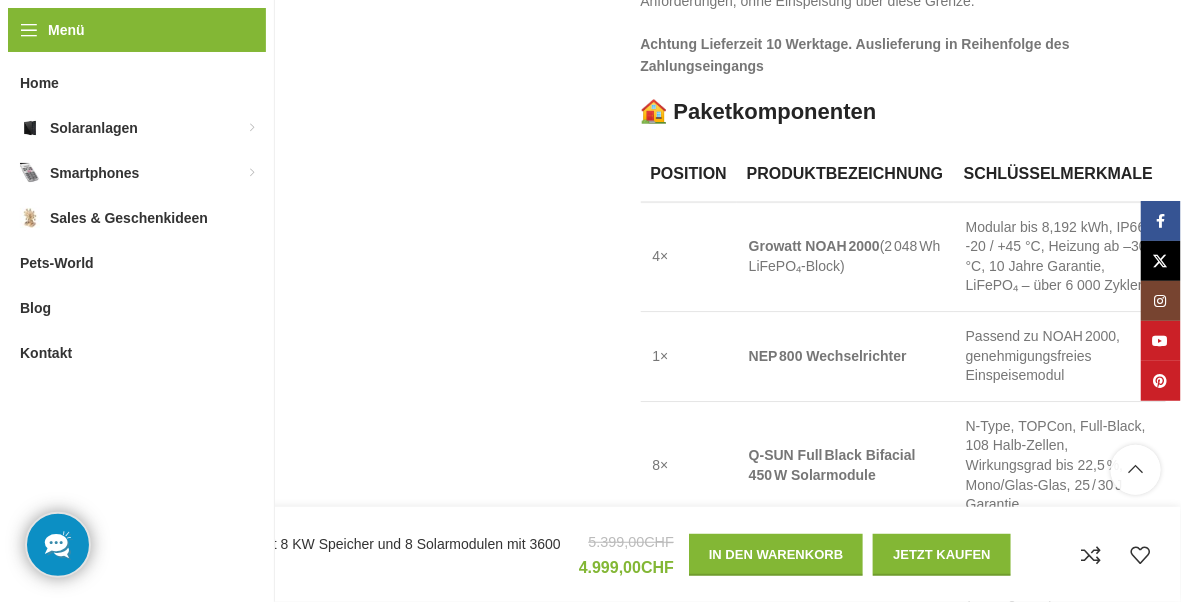 click on "Steckerkraftwerk mit 8 KW Speicher und 8 Solarmodulen mit 3600  Watt
5.399,00  CHF   Ursprünglicher Preis war: 5.399,00 CHF 4.999,00  CHF Aktueller Preis ist: 4.999,00 CHF.
Steckerkraftwerk mit 8 KW Speicher und 8 Solarmodulen mit 3600  Watt Menge
In den Warenkorb
Jetzt kaufen
Zum Vergleich hinzufügen
Zur Wunschliste hinzufügen" at bounding box center (620, 554) 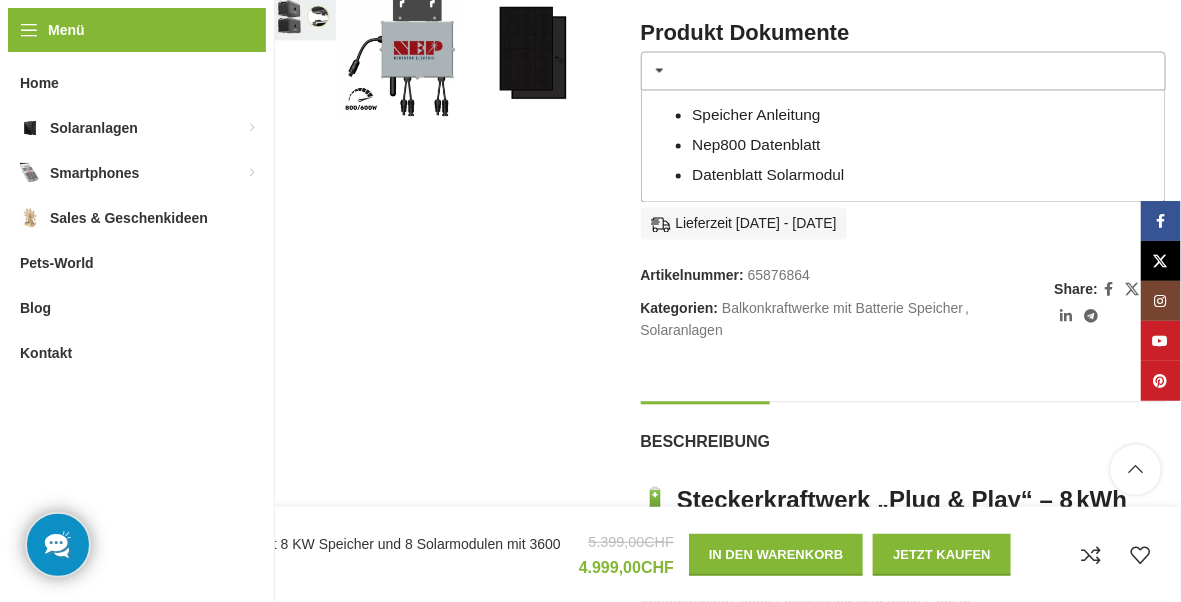 scroll, scrollTop: 1083, scrollLeft: 0, axis: vertical 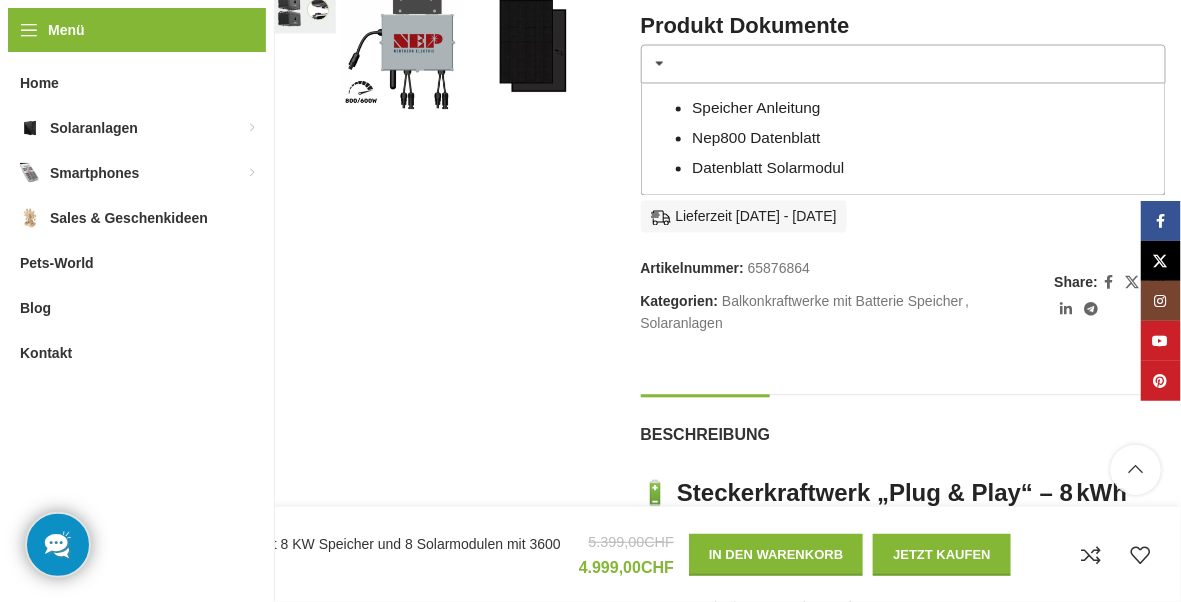 click on "Speicher Anleitung" at bounding box center [756, 108] 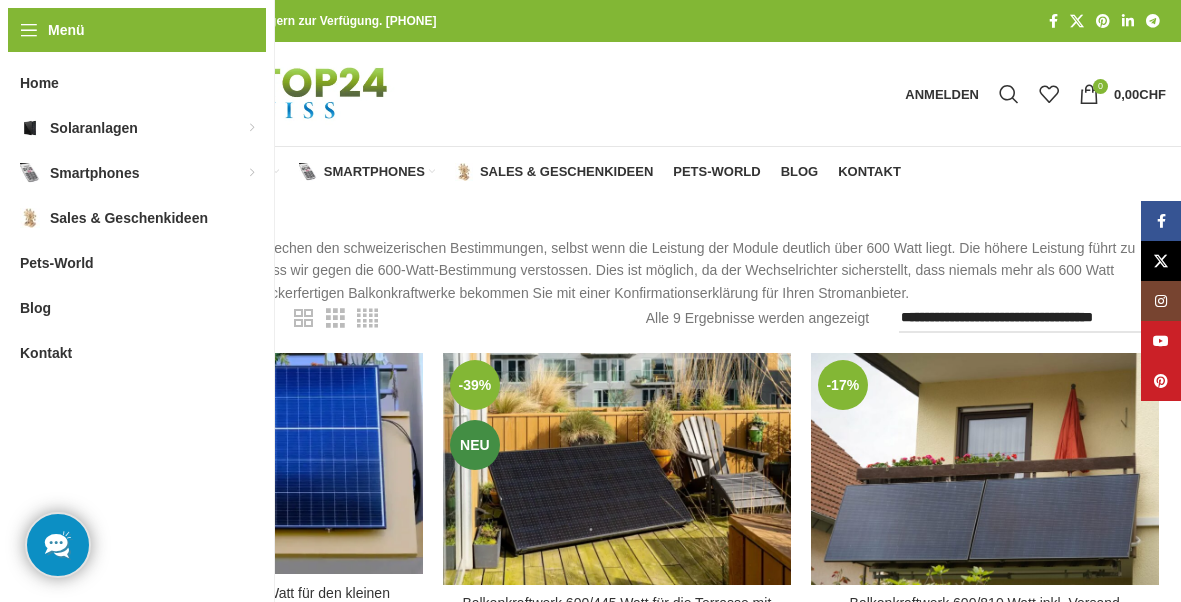 scroll, scrollTop: 0, scrollLeft: 0, axis: both 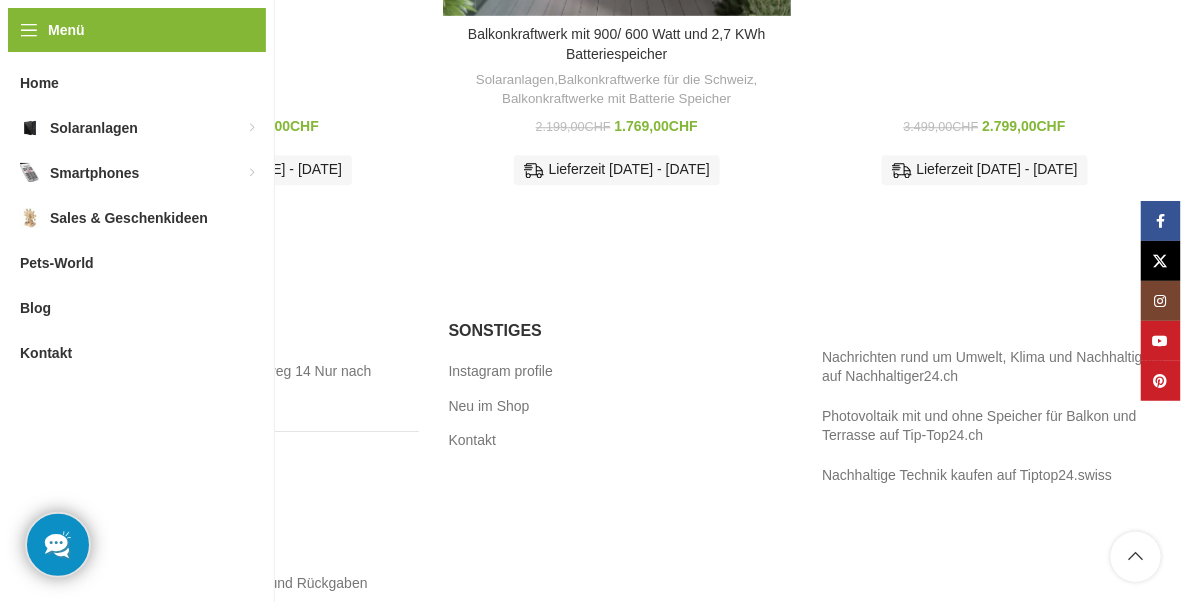 click on "Nachhaltige Technik kaufen auf Tiptop24.swiss" at bounding box center [967, 475] 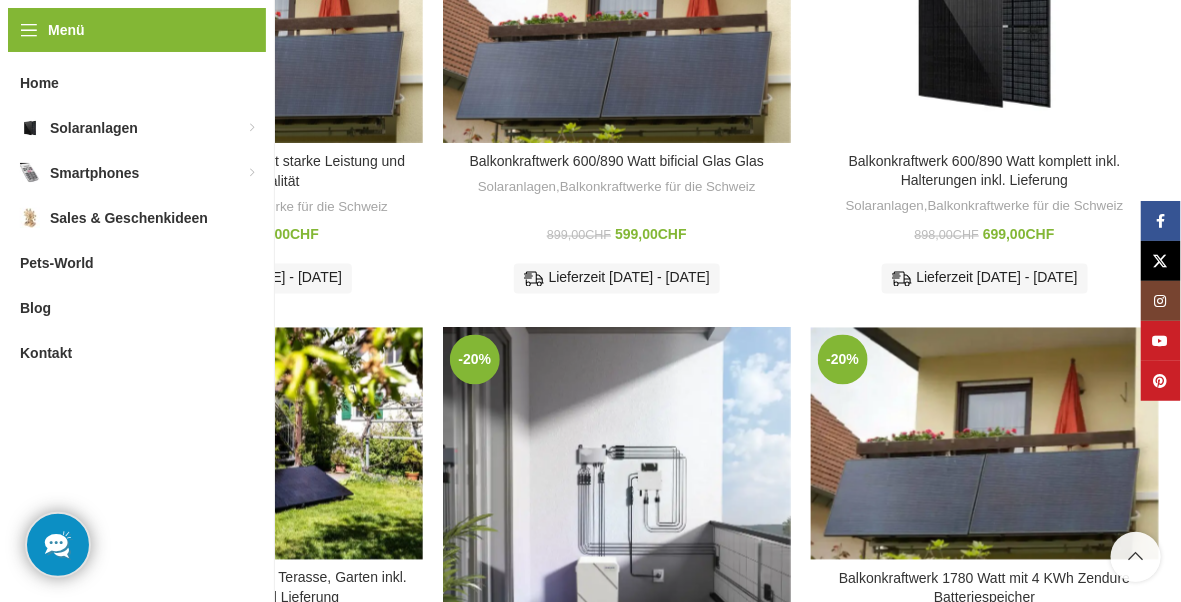scroll, scrollTop: 908, scrollLeft: 0, axis: vertical 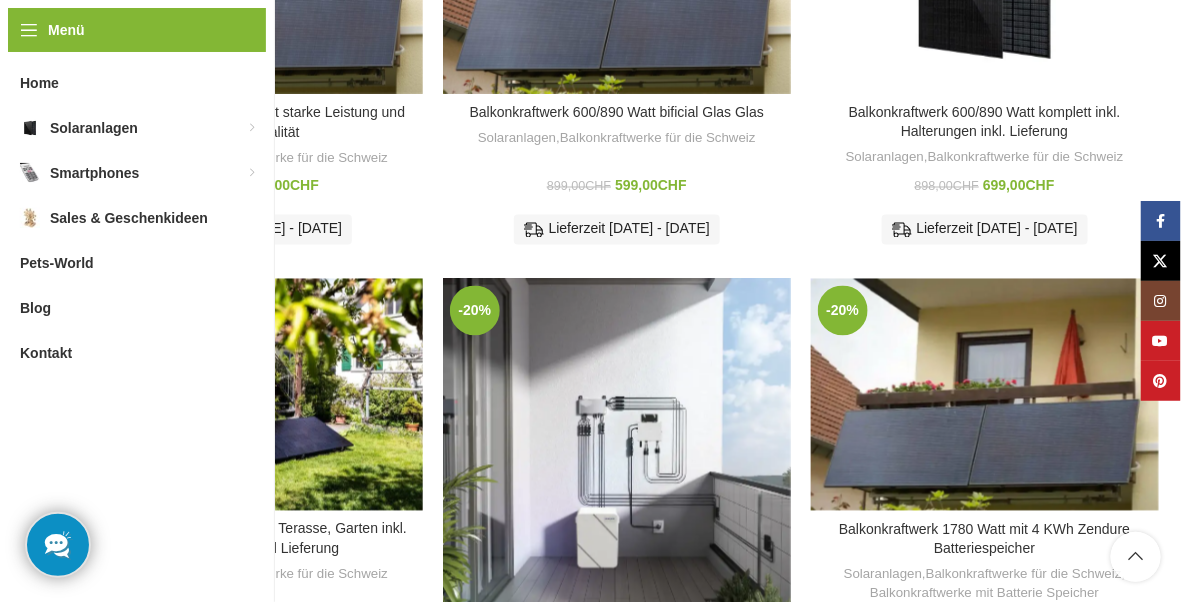 click at bounding box center (985, 395) 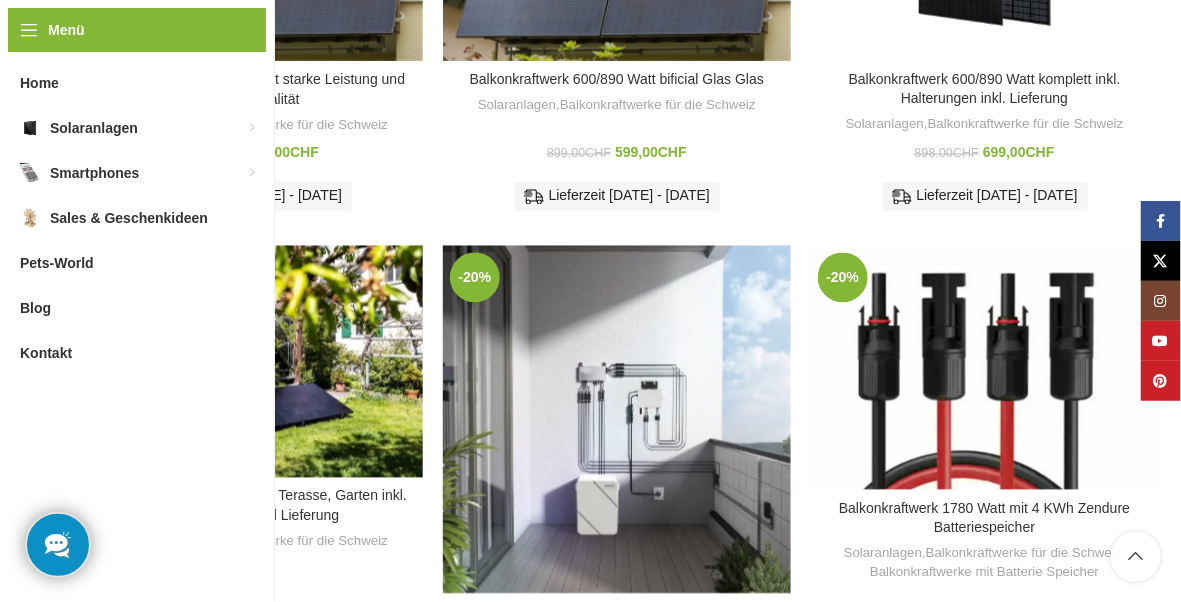 scroll, scrollTop: 972, scrollLeft: 0, axis: vertical 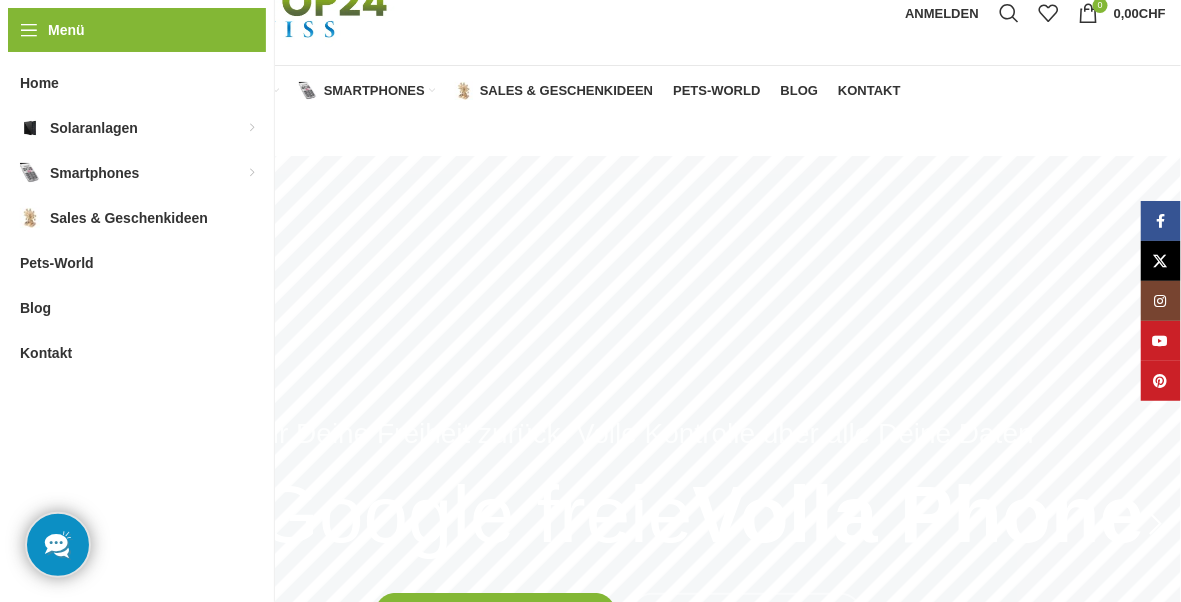 click on "Home" at bounding box center [94, 91] 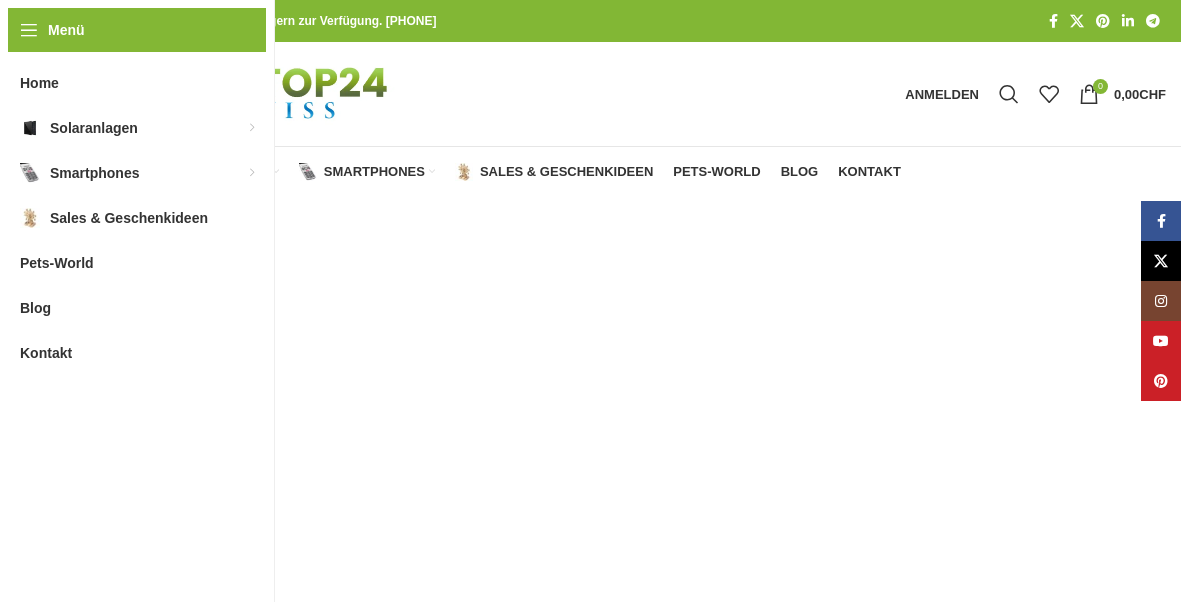 scroll, scrollTop: 0, scrollLeft: 0, axis: both 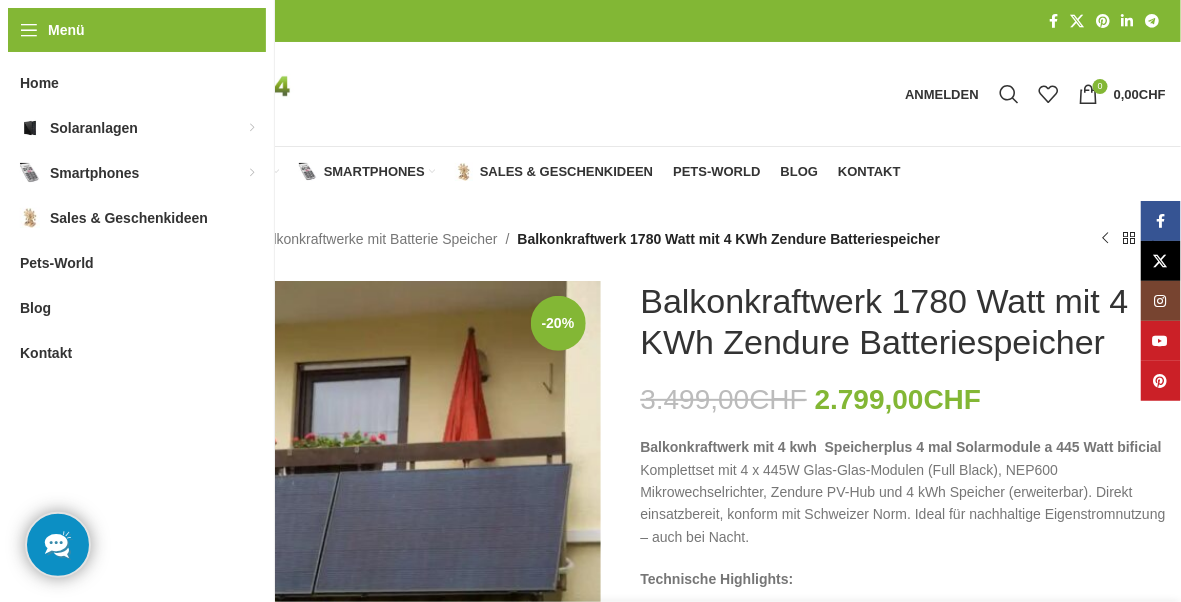 click on "Balkonkraftwerke mit Batterie Speicher" at bounding box center (376, 239) 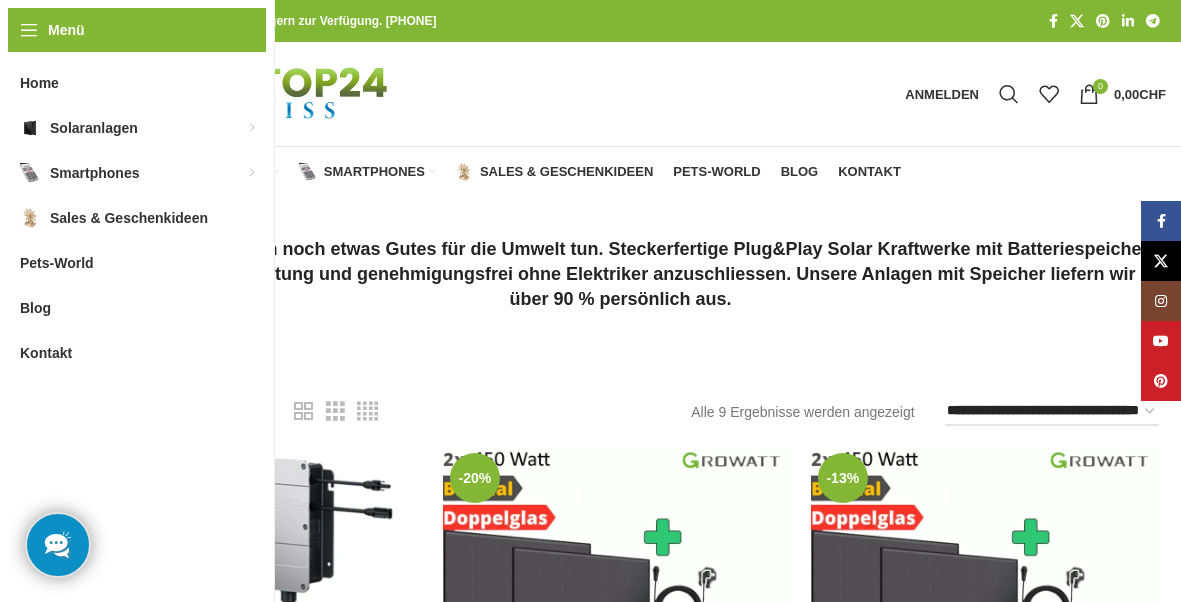 scroll, scrollTop: 0, scrollLeft: 0, axis: both 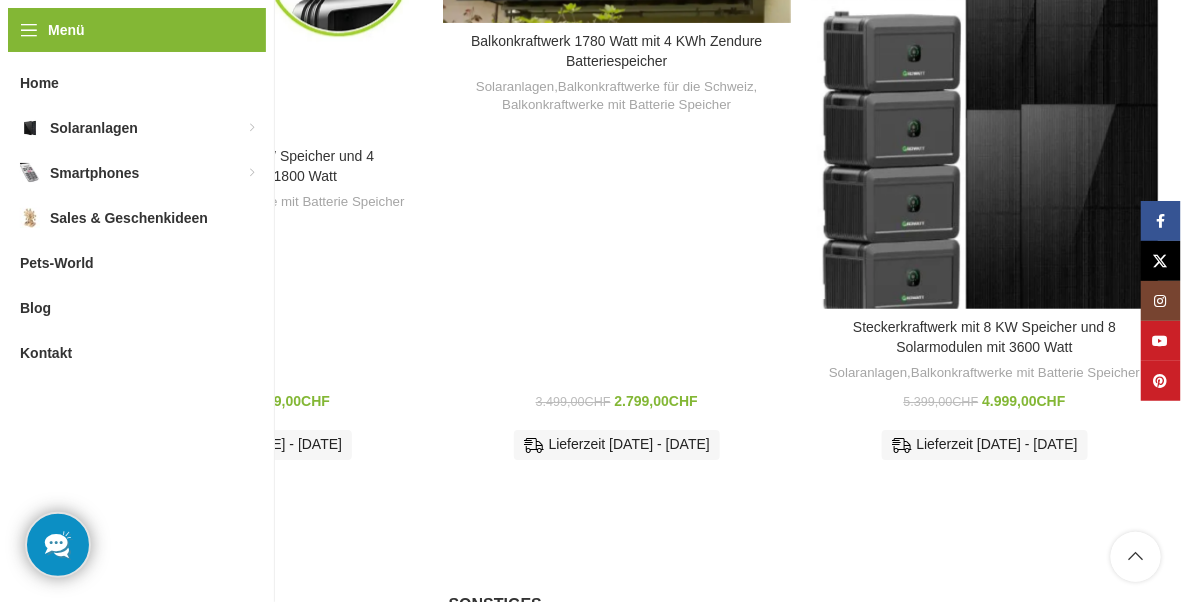 click at bounding box center [941, 49] 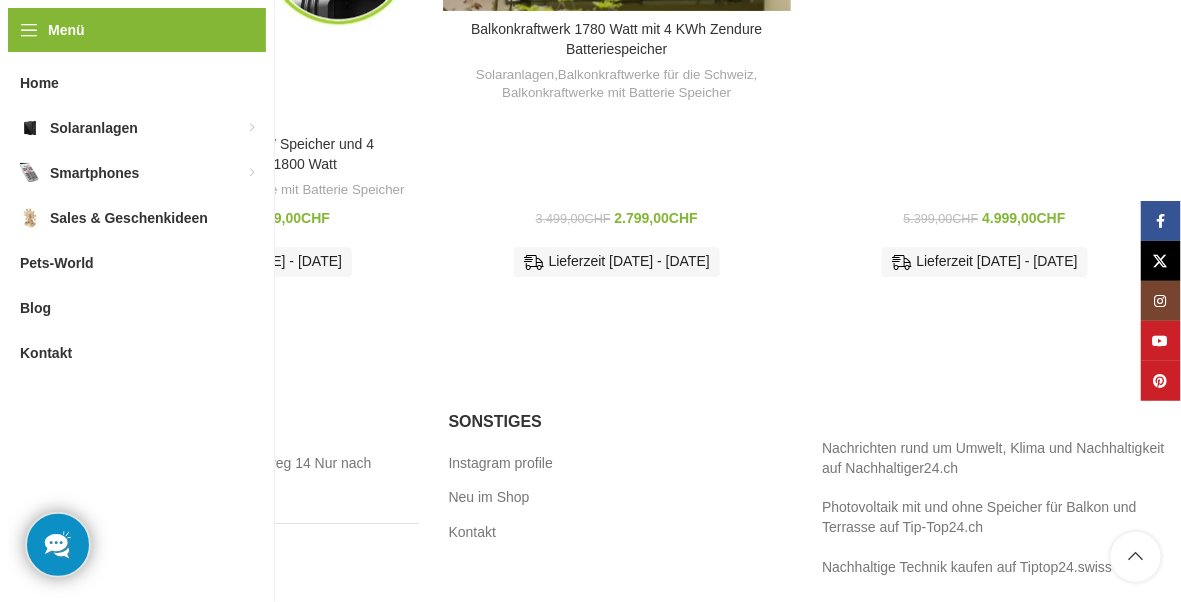 scroll, scrollTop: 1804, scrollLeft: 0, axis: vertical 